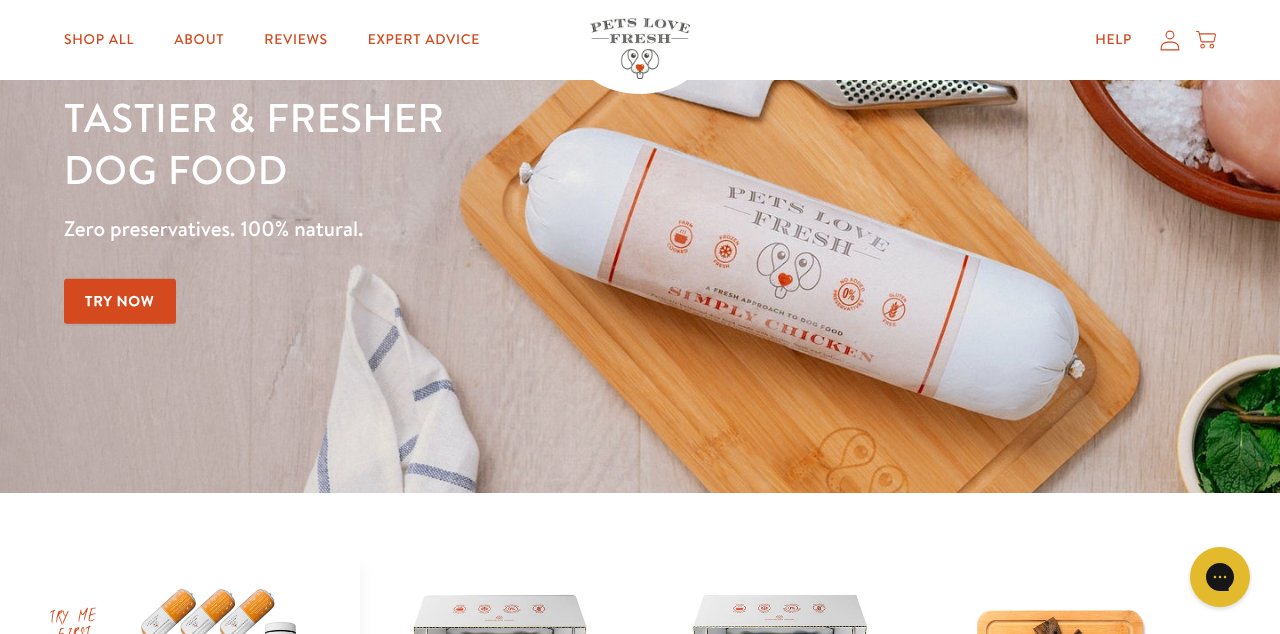 scroll, scrollTop: 0, scrollLeft: 0, axis: both 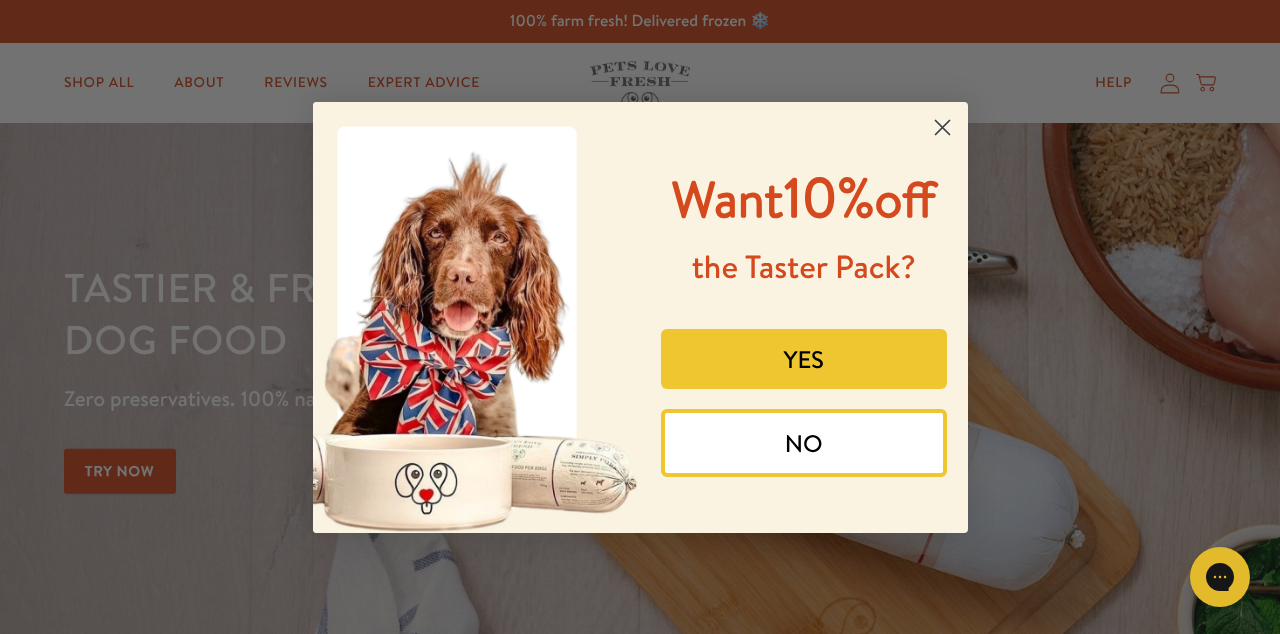 click on "NO" at bounding box center (804, 443) 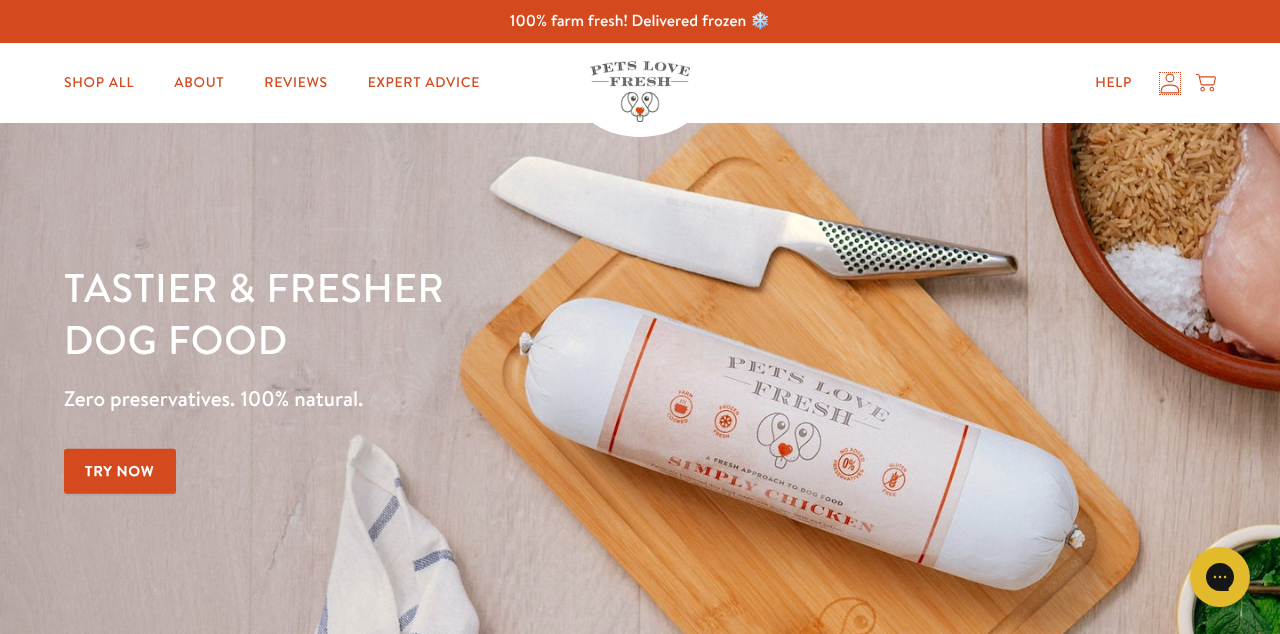 click 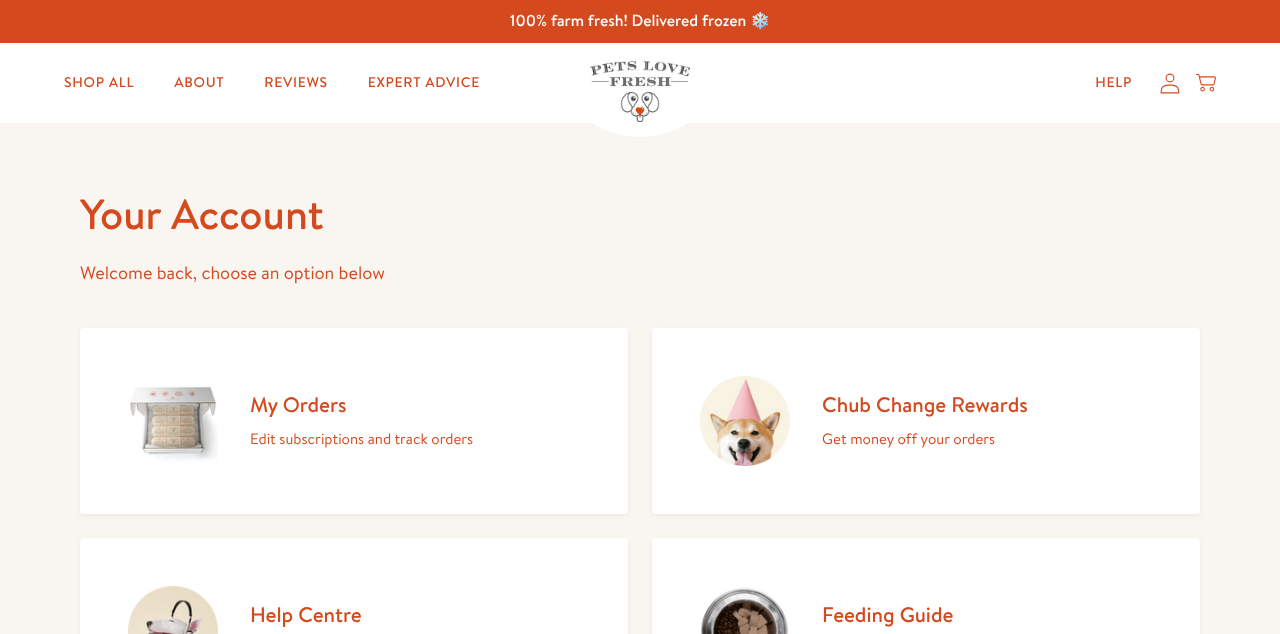 scroll, scrollTop: 0, scrollLeft: 0, axis: both 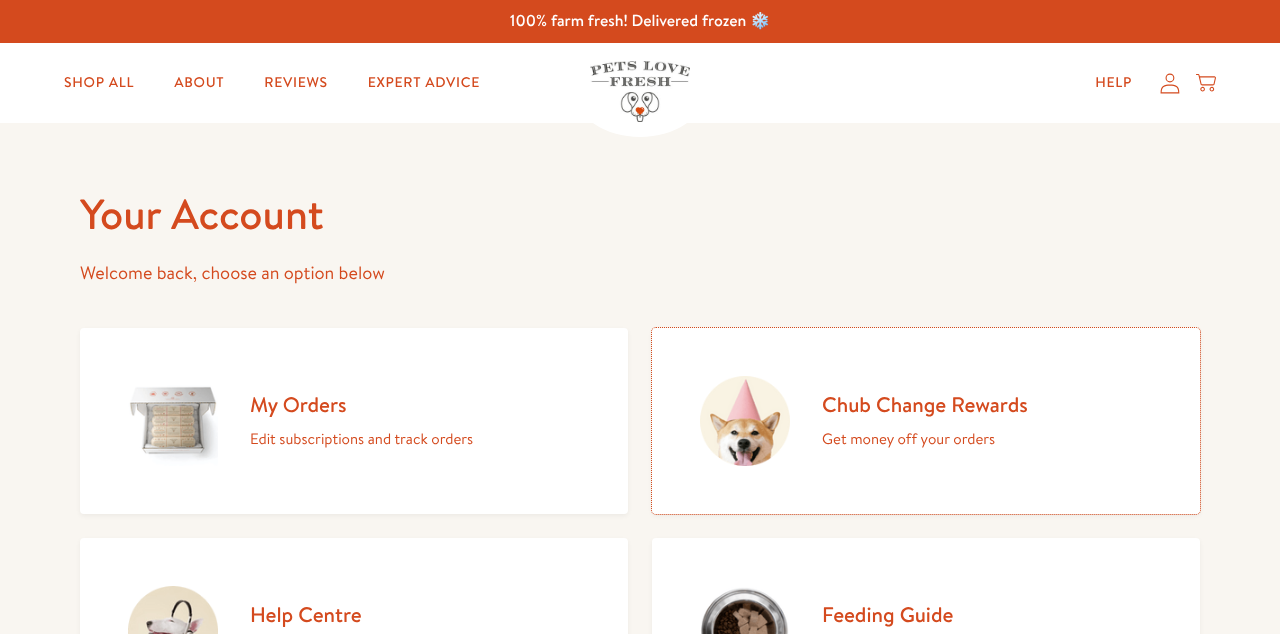 click on "Get money off your orders" at bounding box center (925, 439) 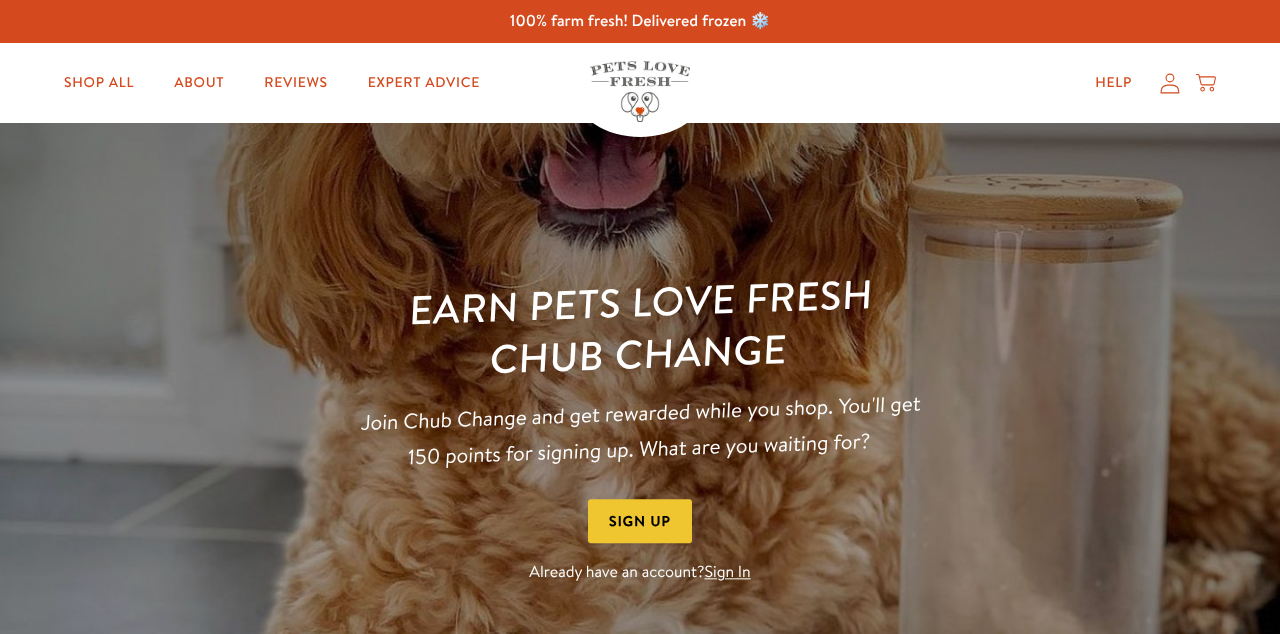 scroll, scrollTop: 0, scrollLeft: 0, axis: both 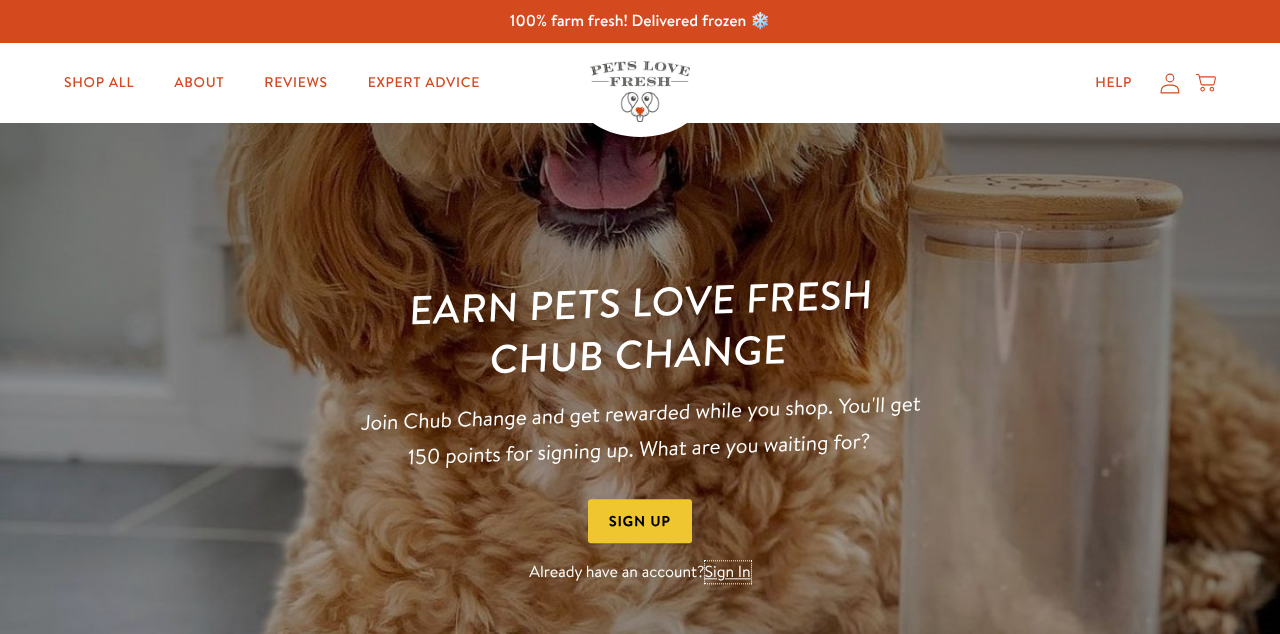 click on "Sign In" at bounding box center (728, 573) 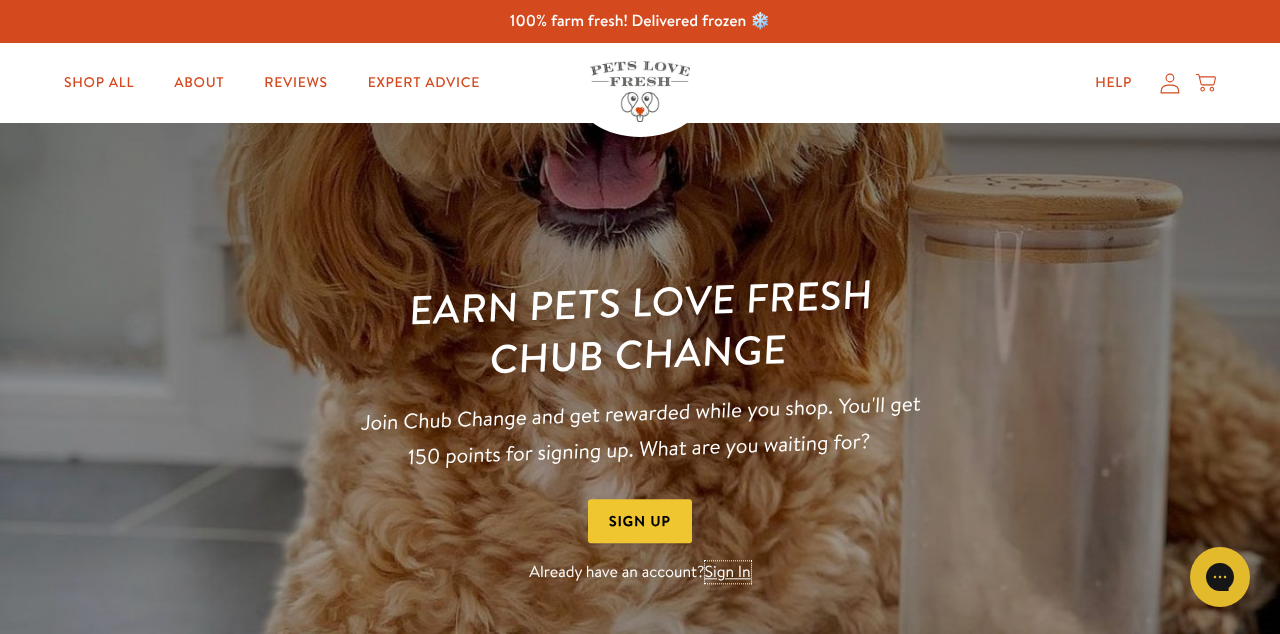 scroll, scrollTop: 0, scrollLeft: 0, axis: both 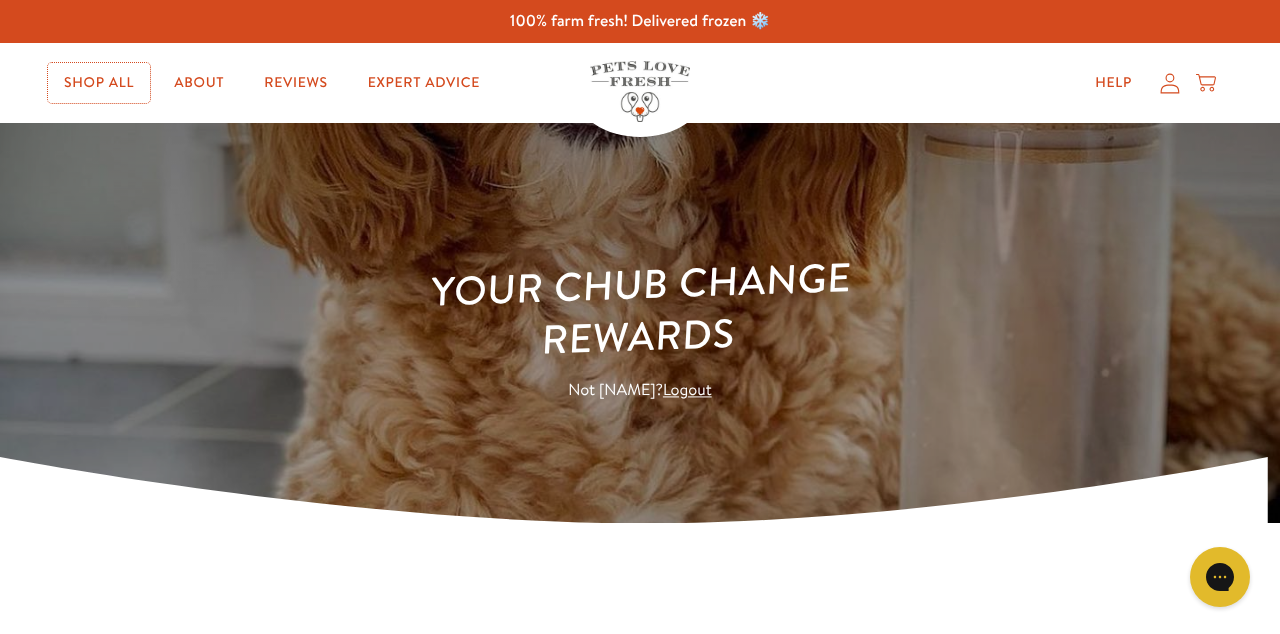 click on "Shop All" at bounding box center [99, 83] 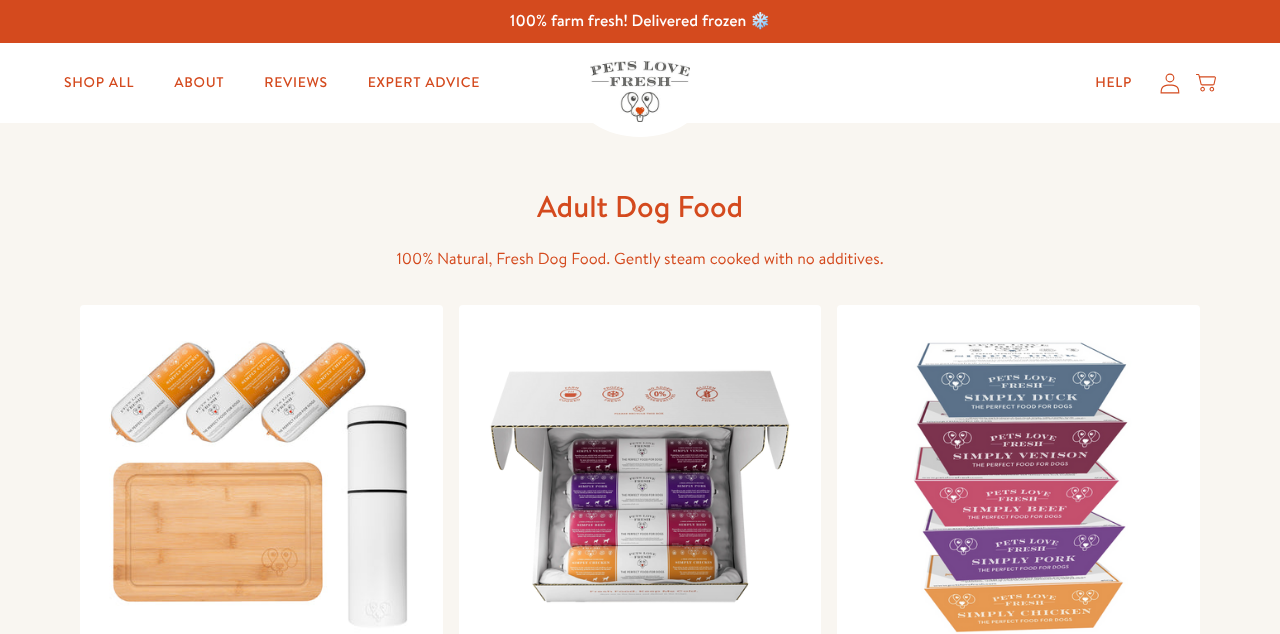 click at bounding box center (640, 486) 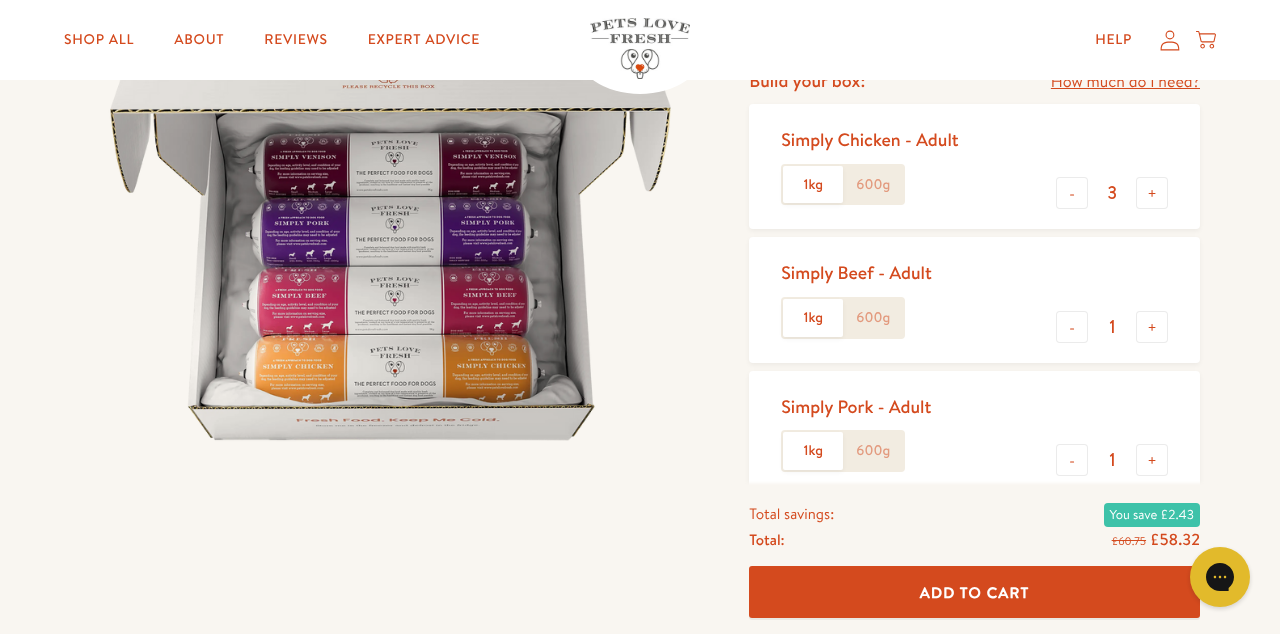 scroll, scrollTop: 272, scrollLeft: 0, axis: vertical 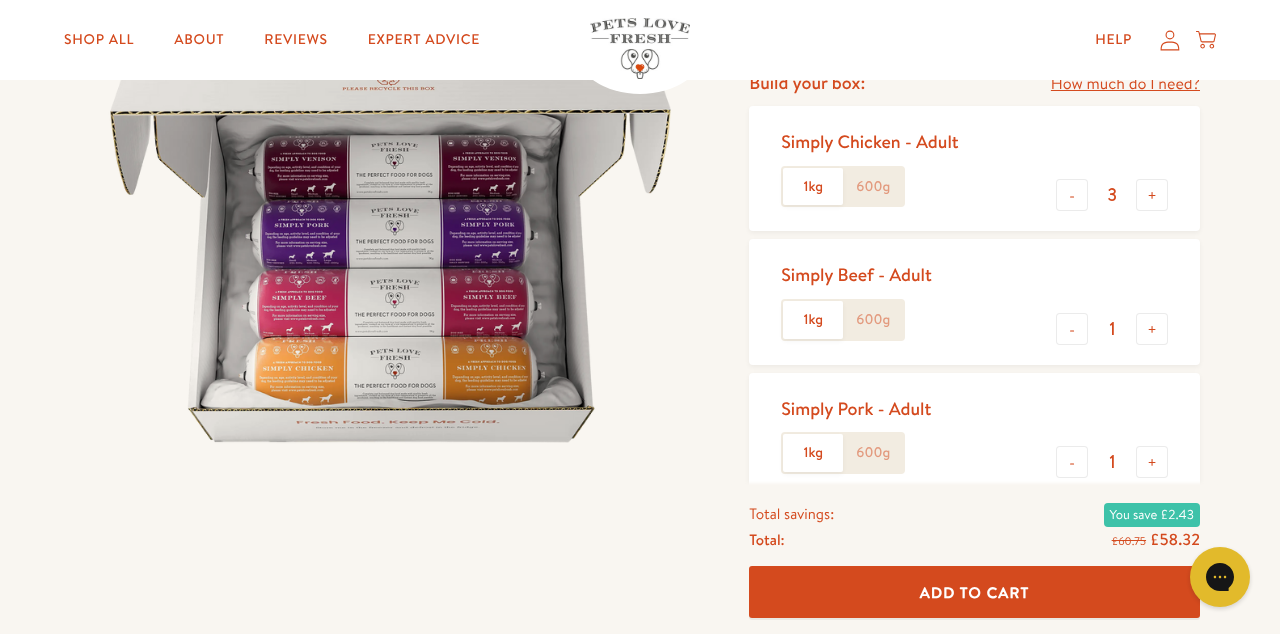 click on "+" at bounding box center (1152, 462) 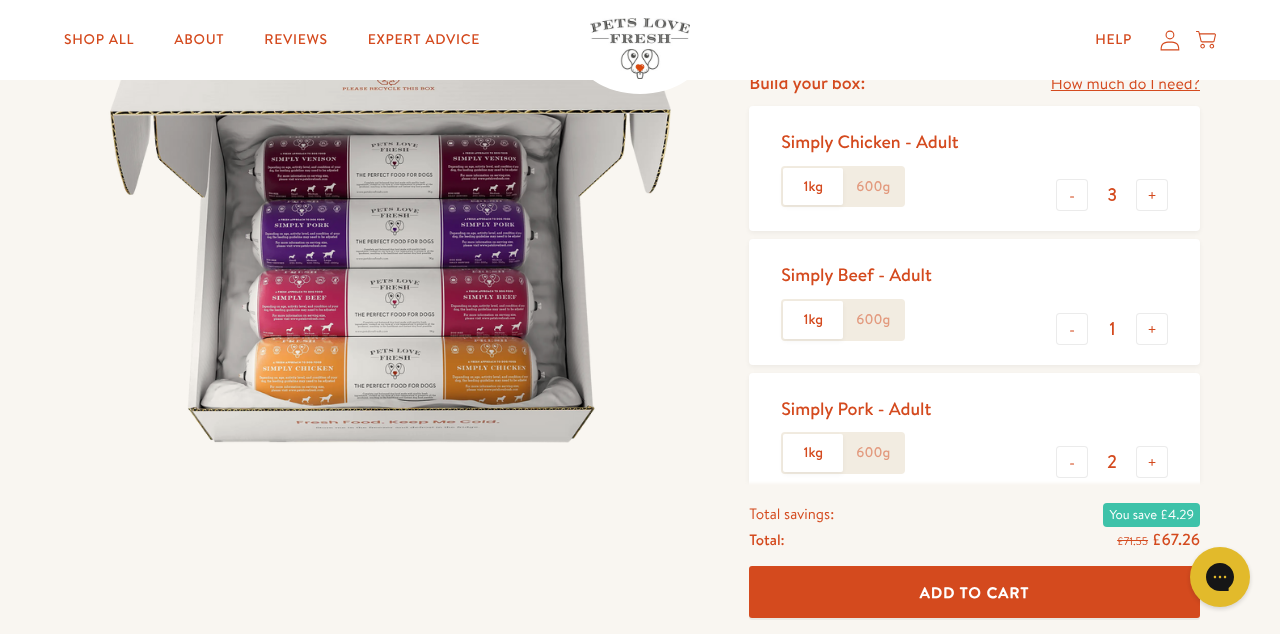 click on "+" at bounding box center (1152, 462) 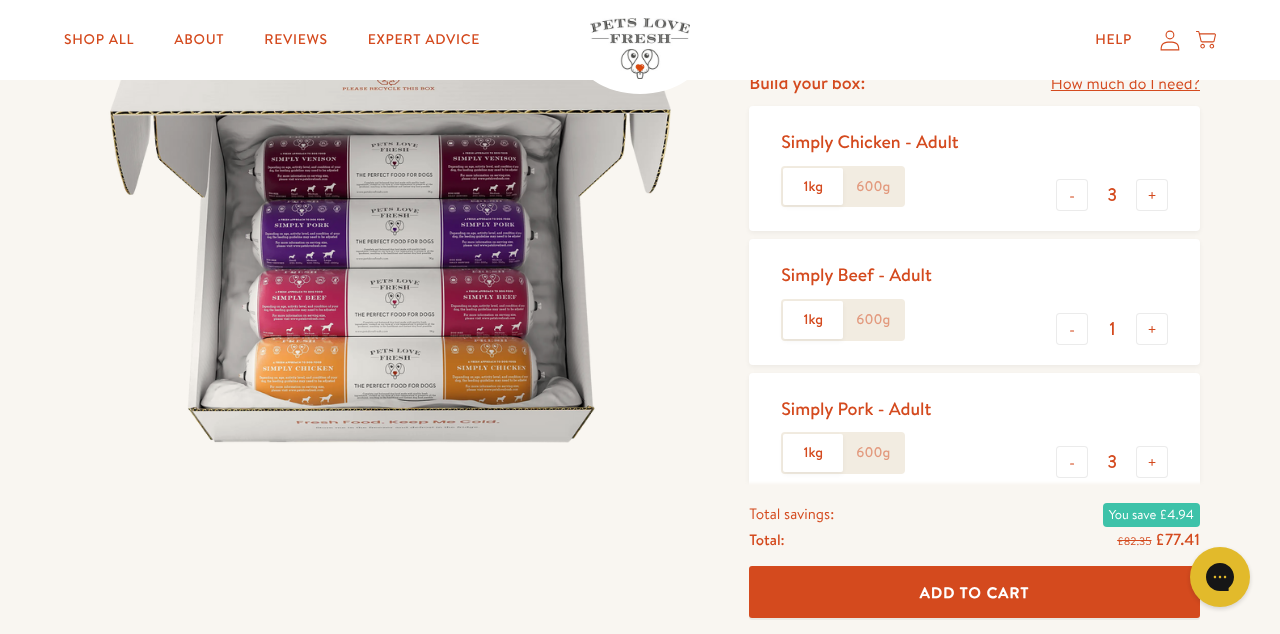 click on "-" at bounding box center (1072, 329) 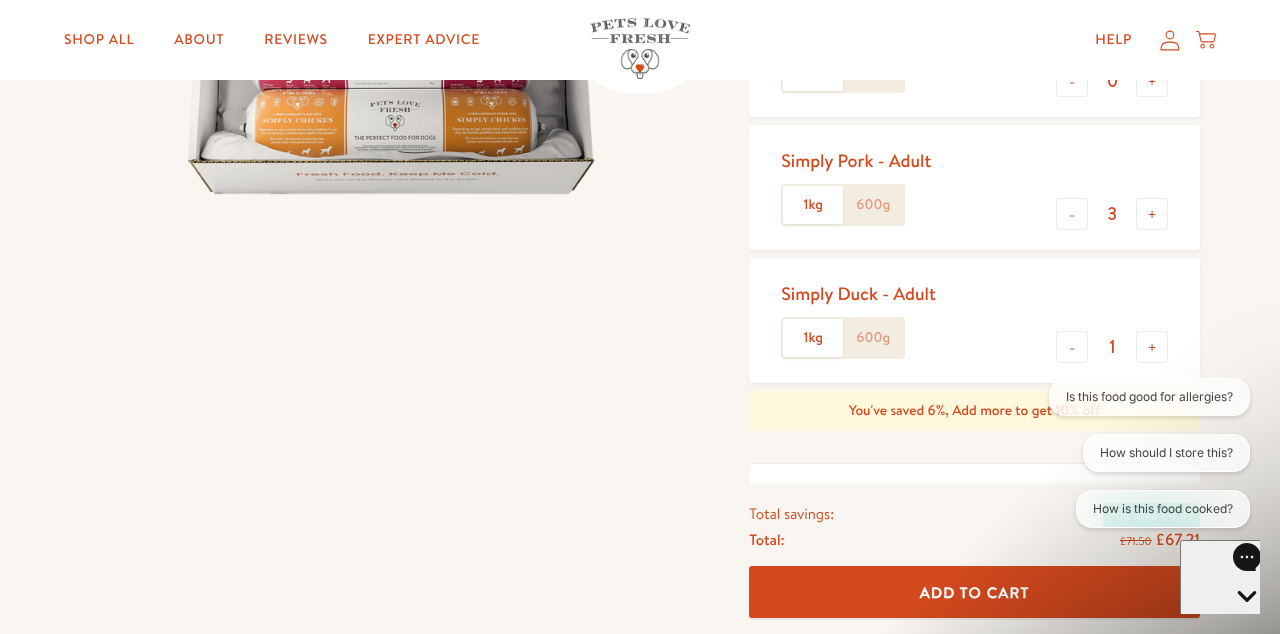 scroll, scrollTop: 518, scrollLeft: 0, axis: vertical 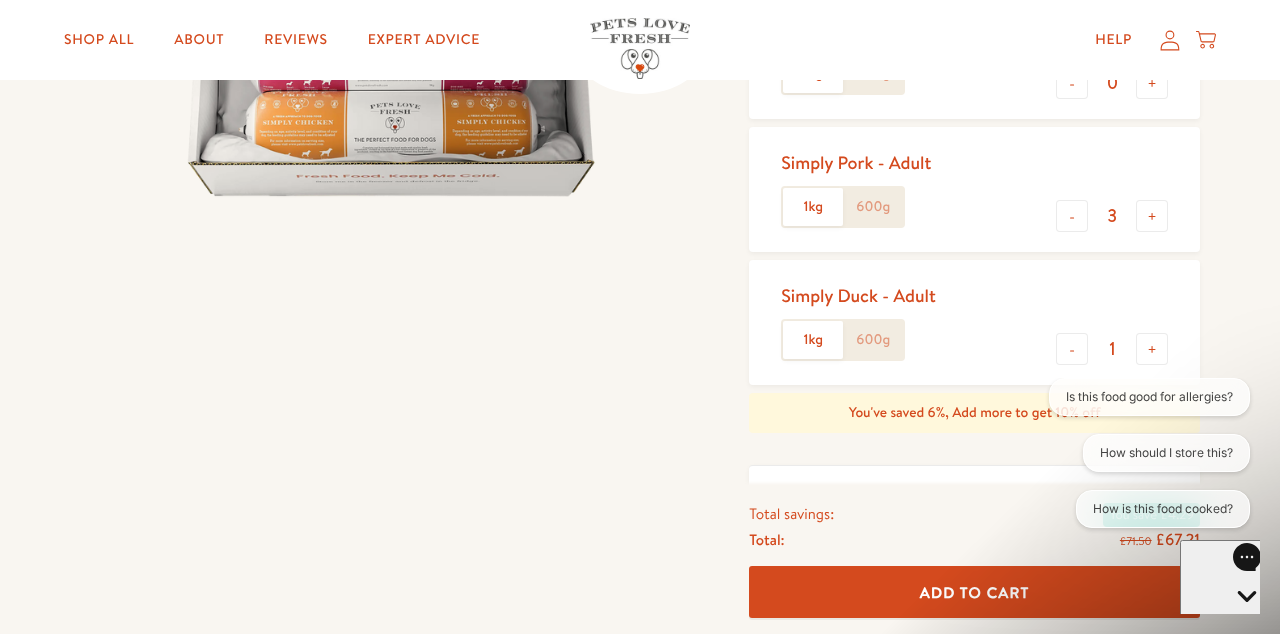 click on "-" at bounding box center [1072, 349] 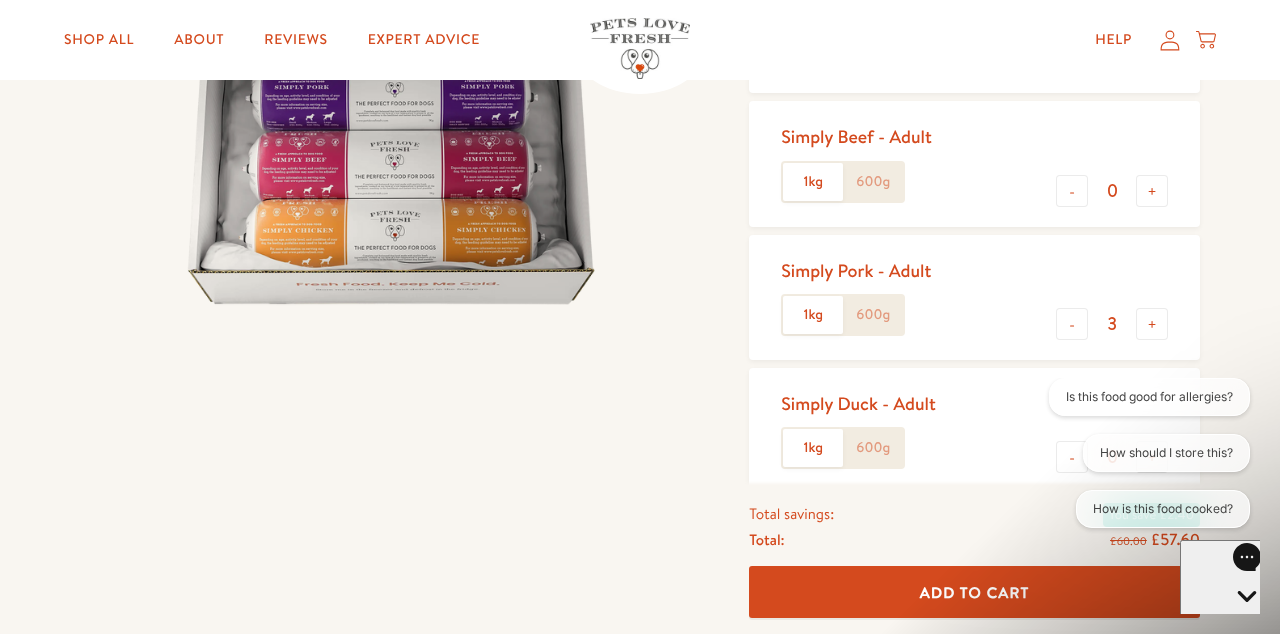 scroll, scrollTop: 402, scrollLeft: 0, axis: vertical 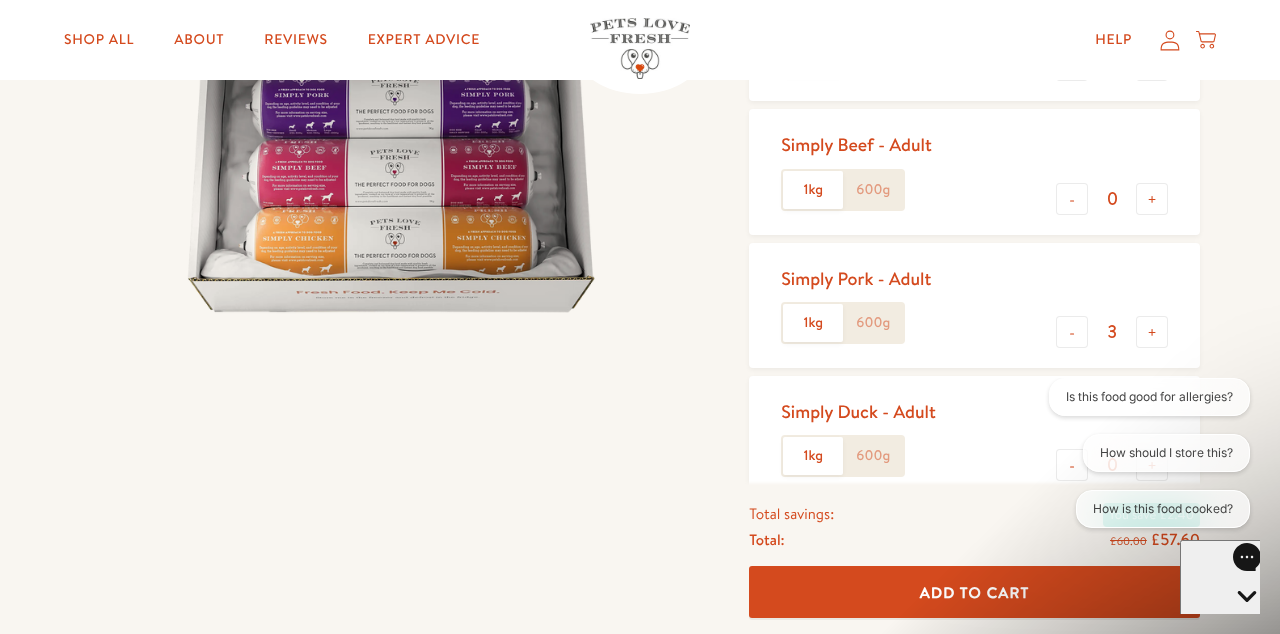 click on "+" at bounding box center [1152, 332] 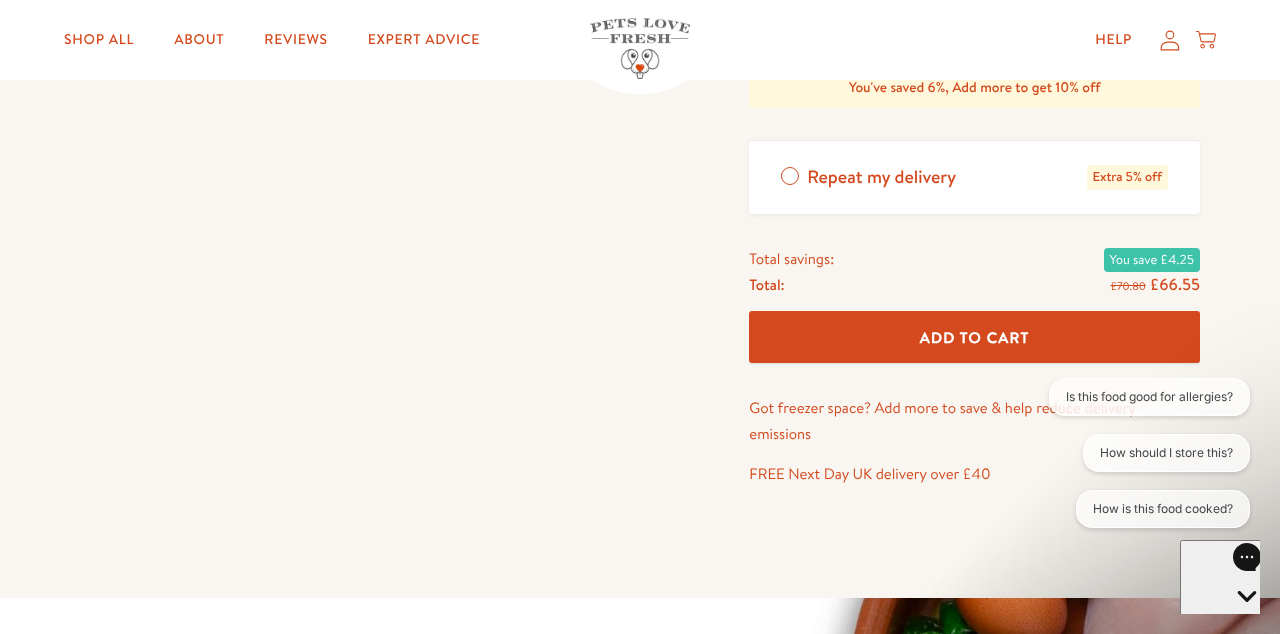 scroll, scrollTop: 845, scrollLeft: 0, axis: vertical 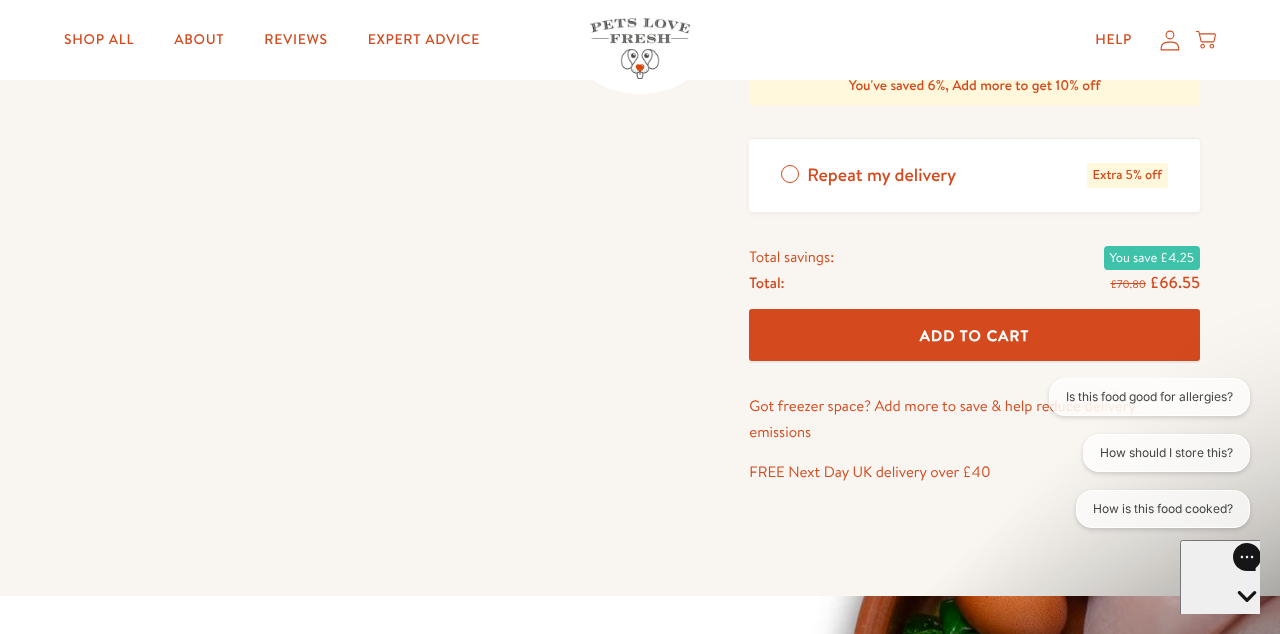 click on "Add To Cart" at bounding box center (975, 335) 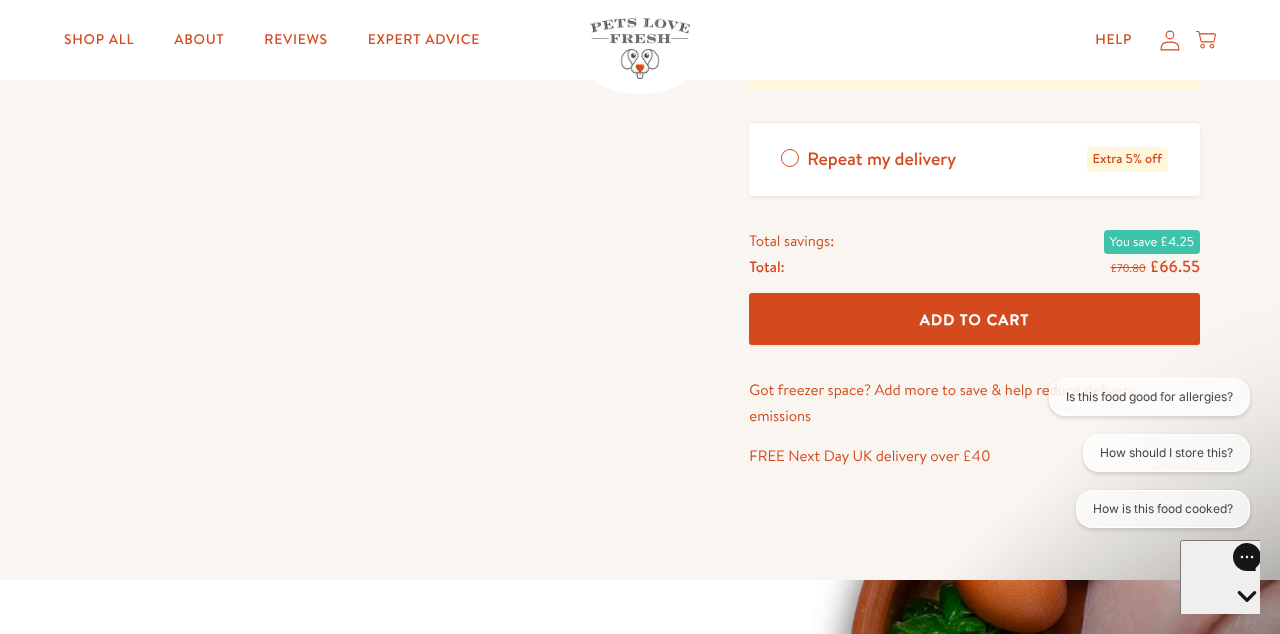 scroll, scrollTop: 939, scrollLeft: 0, axis: vertical 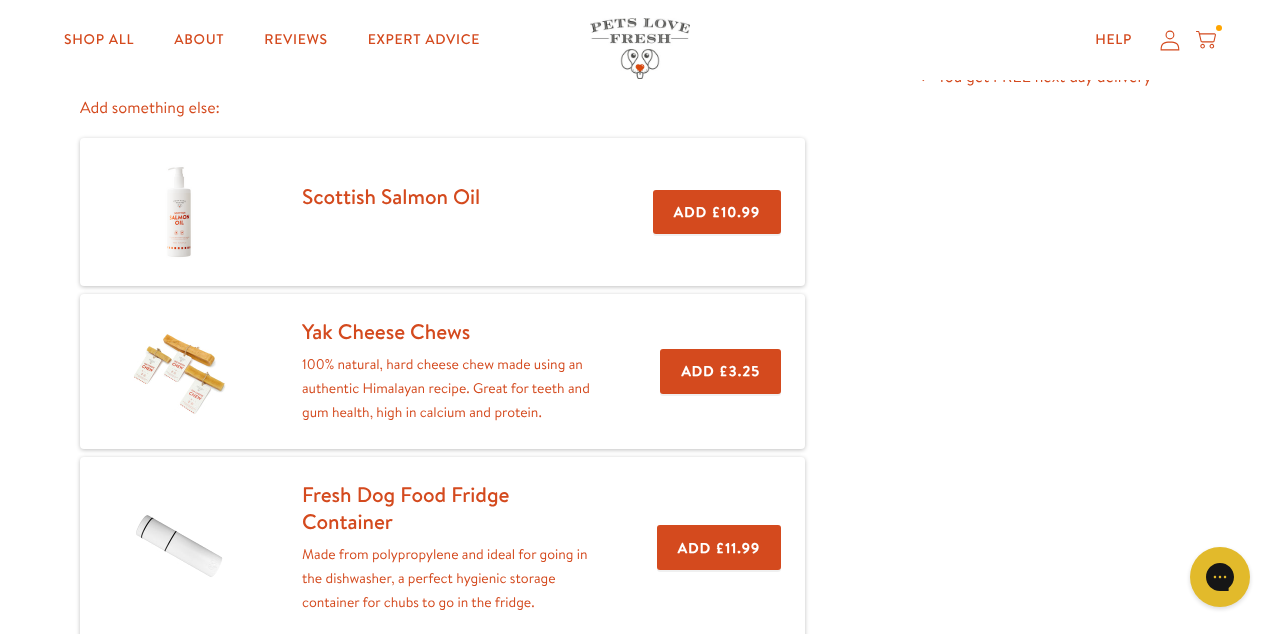 click on "Add £3.25" at bounding box center (720, 371) 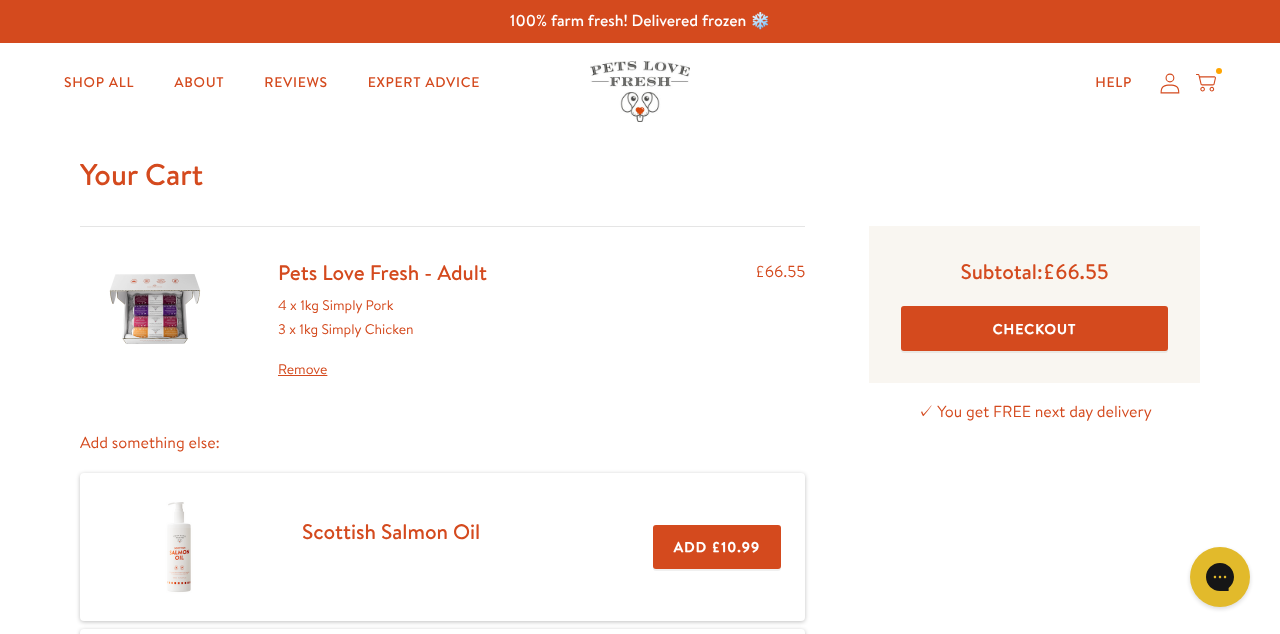 scroll, scrollTop: 0, scrollLeft: 0, axis: both 